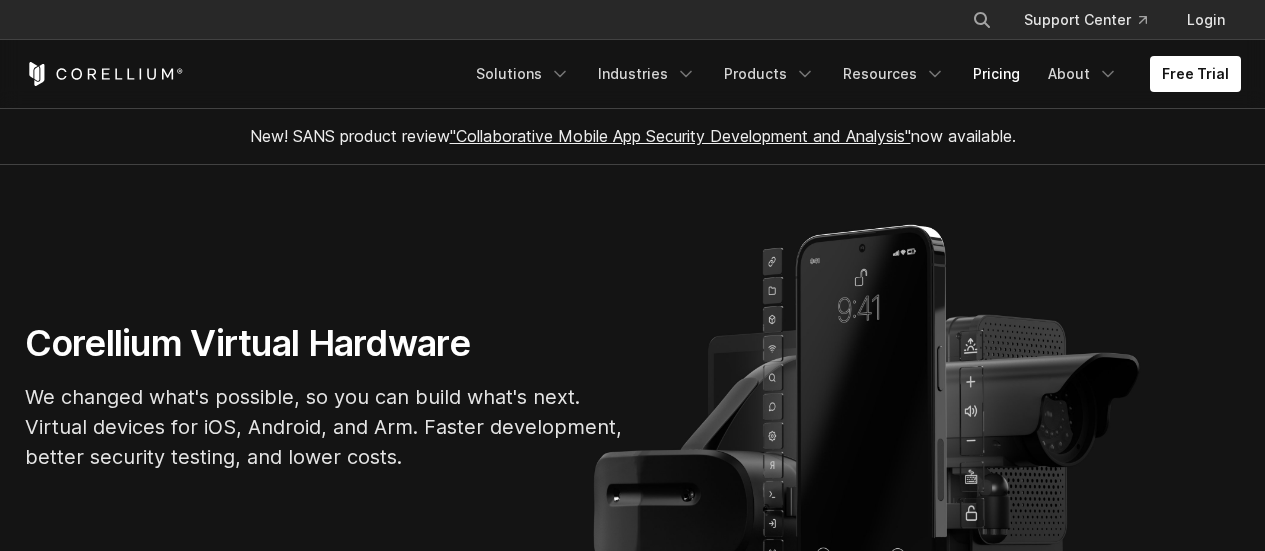 click on "Pricing" at bounding box center (996, 74) 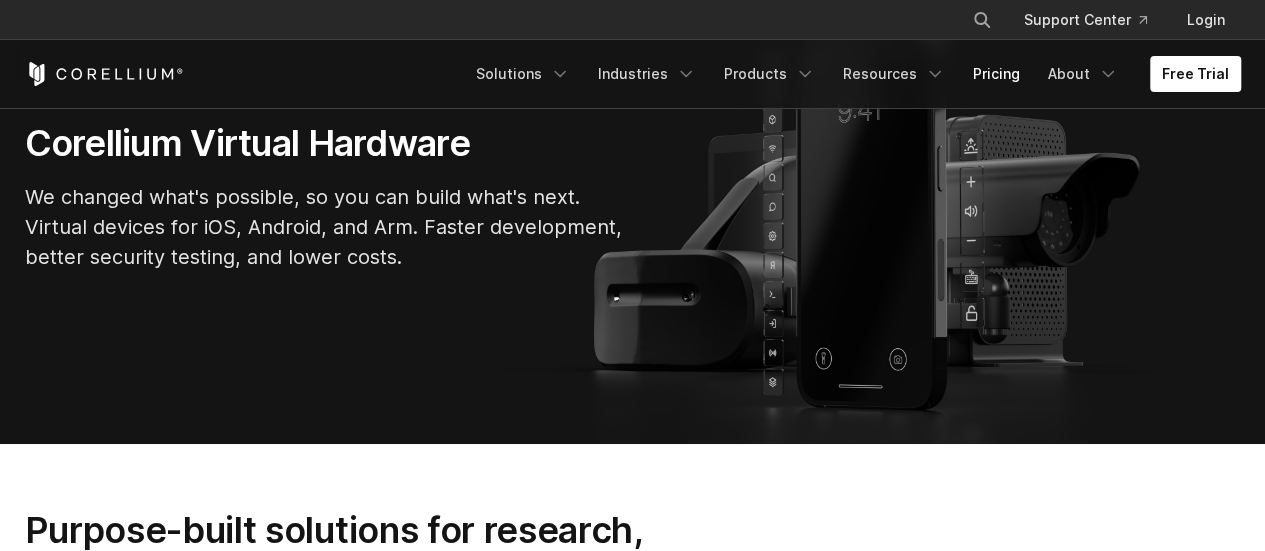scroll, scrollTop: 0, scrollLeft: 0, axis: both 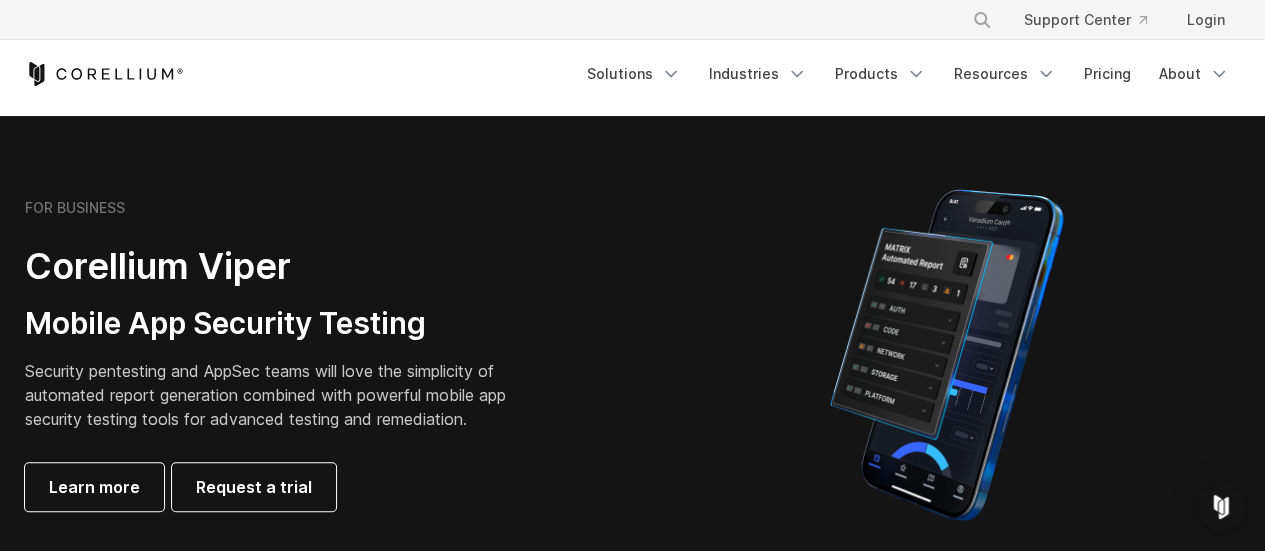 drag, startPoint x: 84, startPoint y: 317, endPoint x: 149, endPoint y: 331, distance: 66.4906 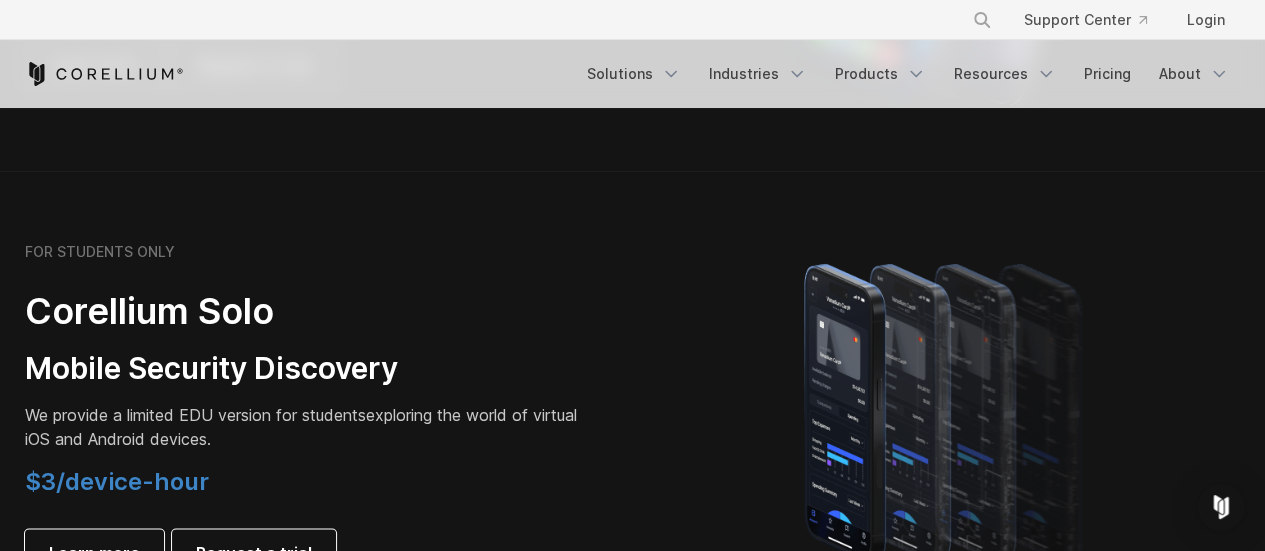 scroll, scrollTop: 1400, scrollLeft: 0, axis: vertical 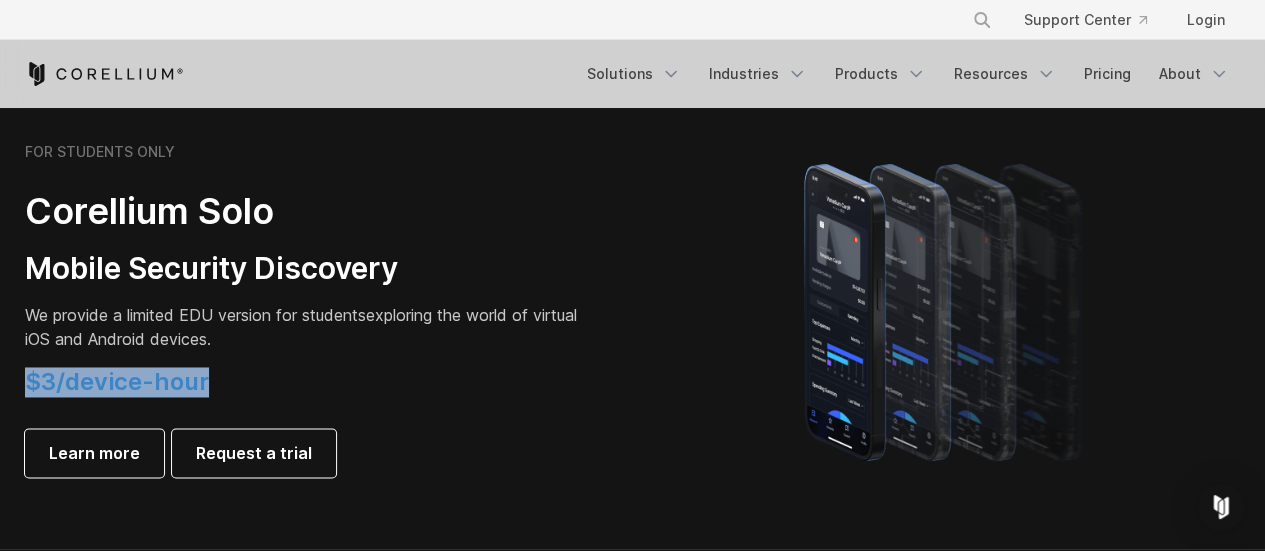 drag, startPoint x: 16, startPoint y: 383, endPoint x: 251, endPoint y: 397, distance: 235.41666 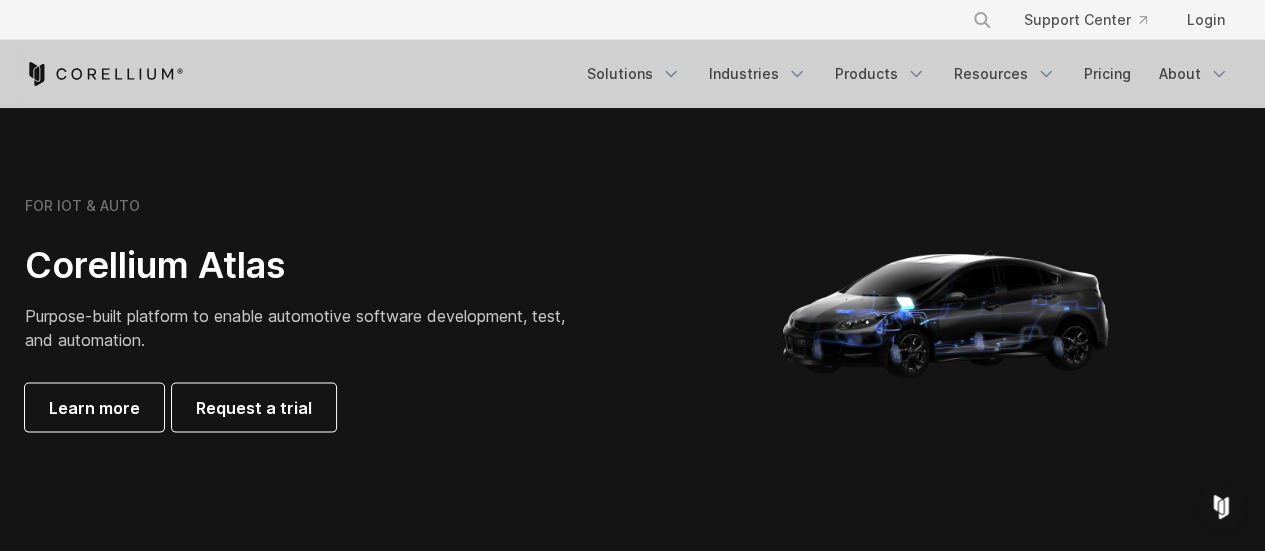 scroll, scrollTop: 1900, scrollLeft: 0, axis: vertical 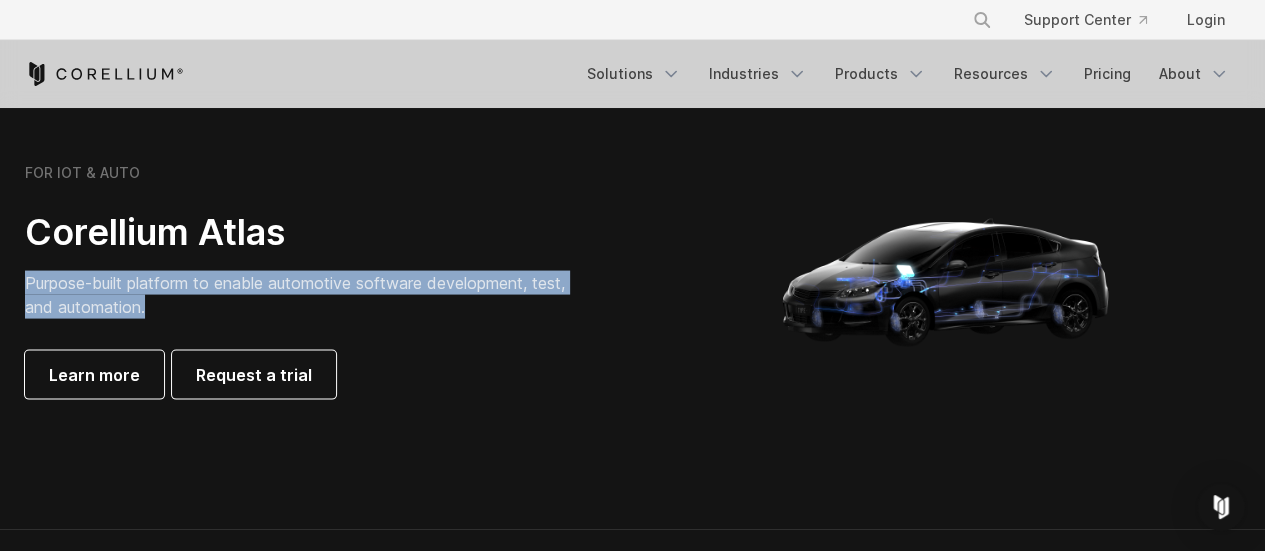drag, startPoint x: 2, startPoint y: 275, endPoint x: 156, endPoint y: 300, distance: 156.01602 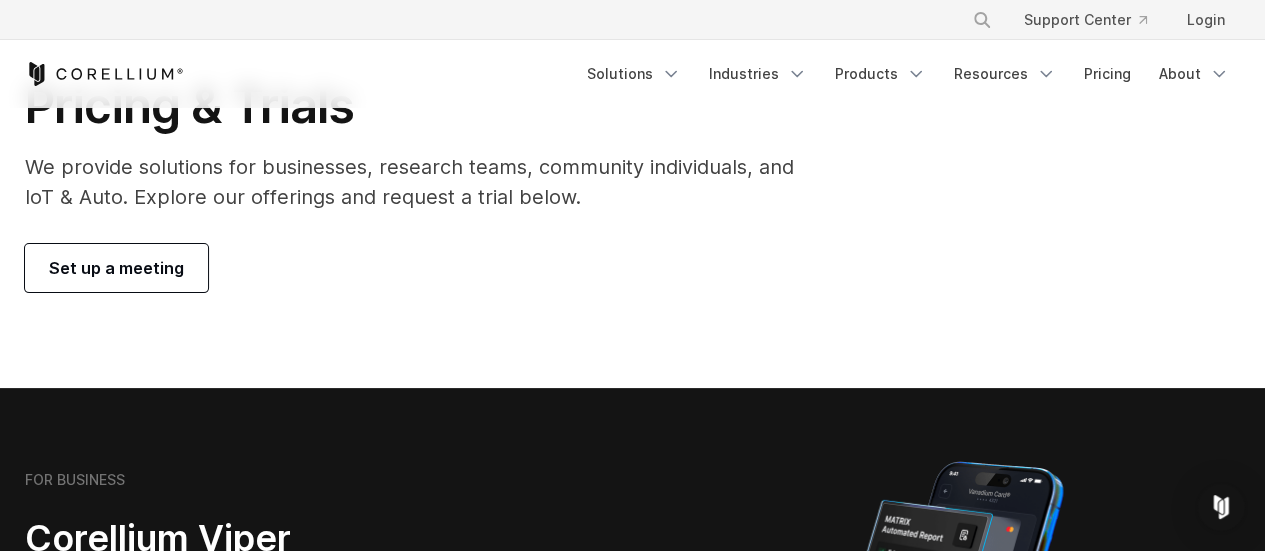 scroll, scrollTop: 0, scrollLeft: 0, axis: both 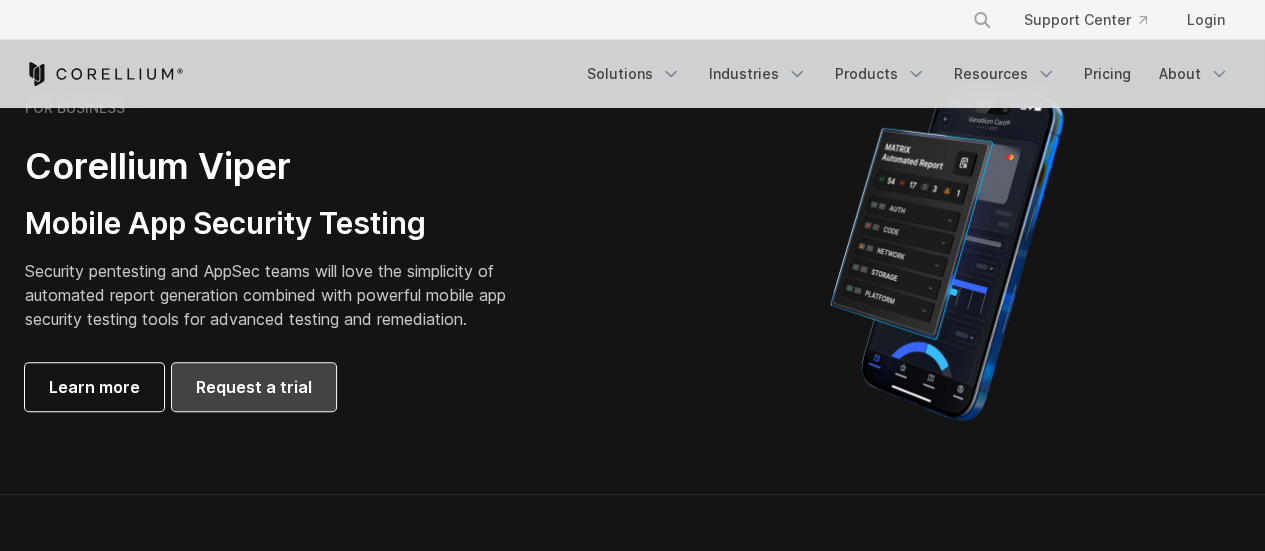 click on "Request a trial" at bounding box center [254, 387] 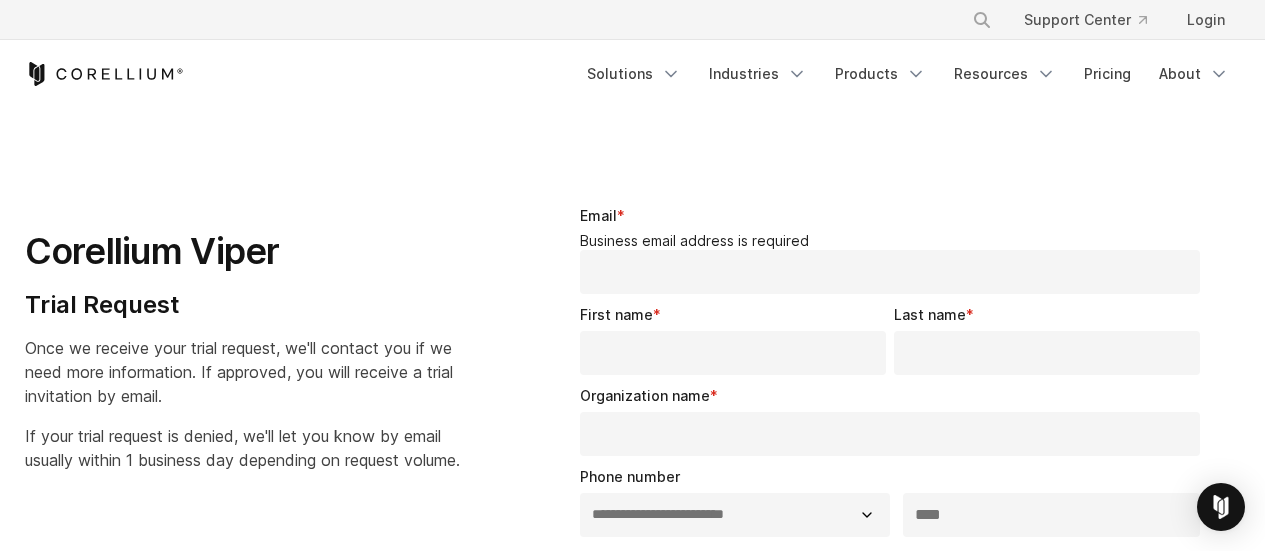 select on "**" 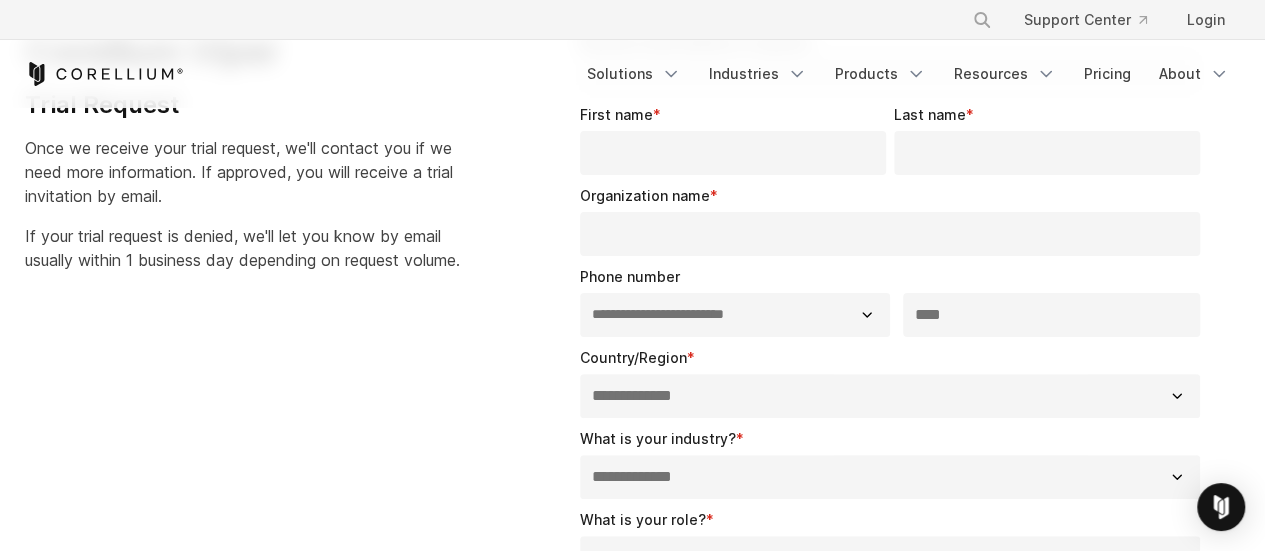 scroll, scrollTop: 0, scrollLeft: 0, axis: both 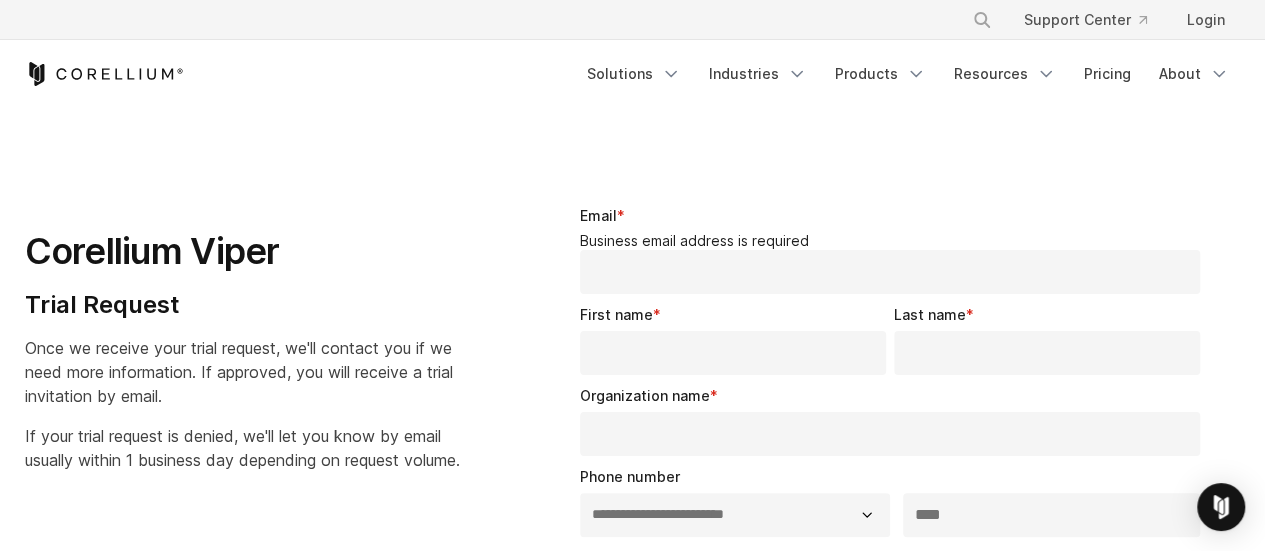 click on "Email *" at bounding box center (890, 272) 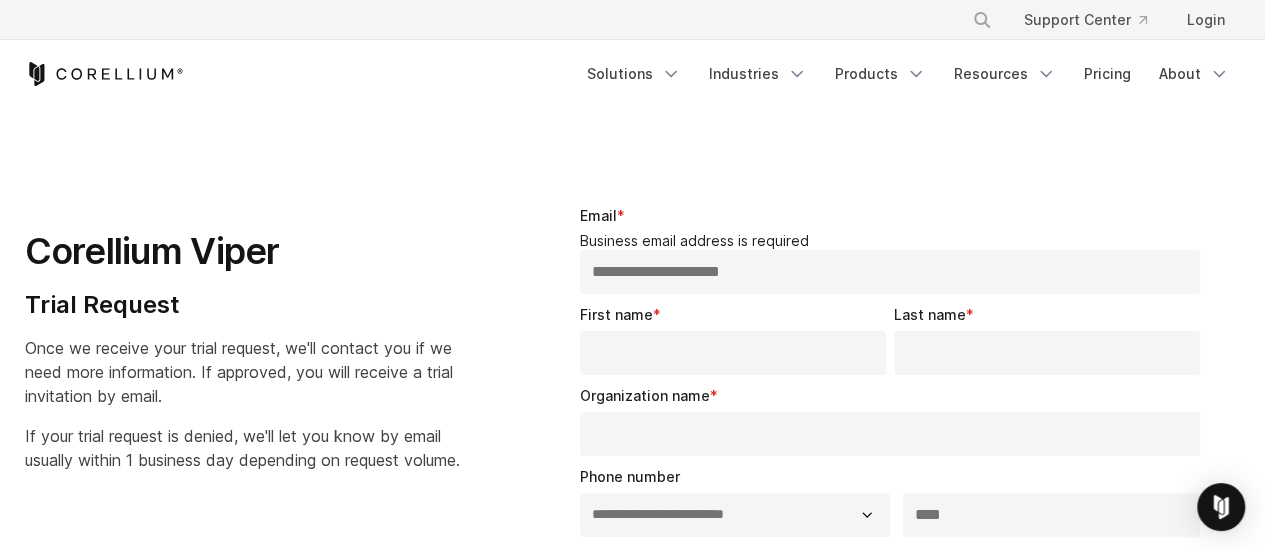 type on "**********" 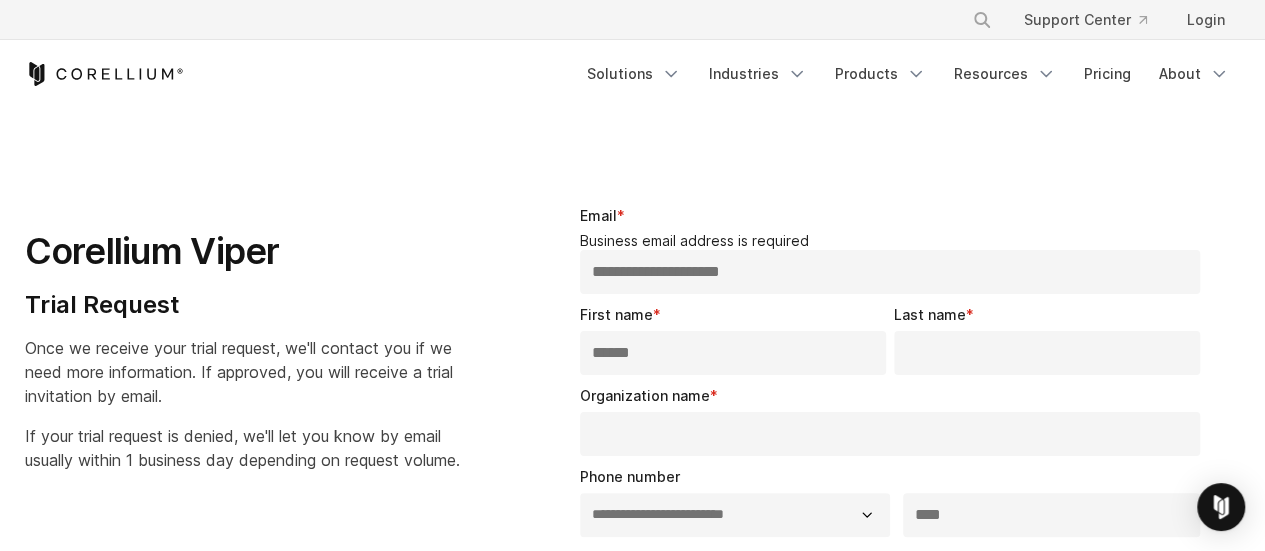 type on "******" 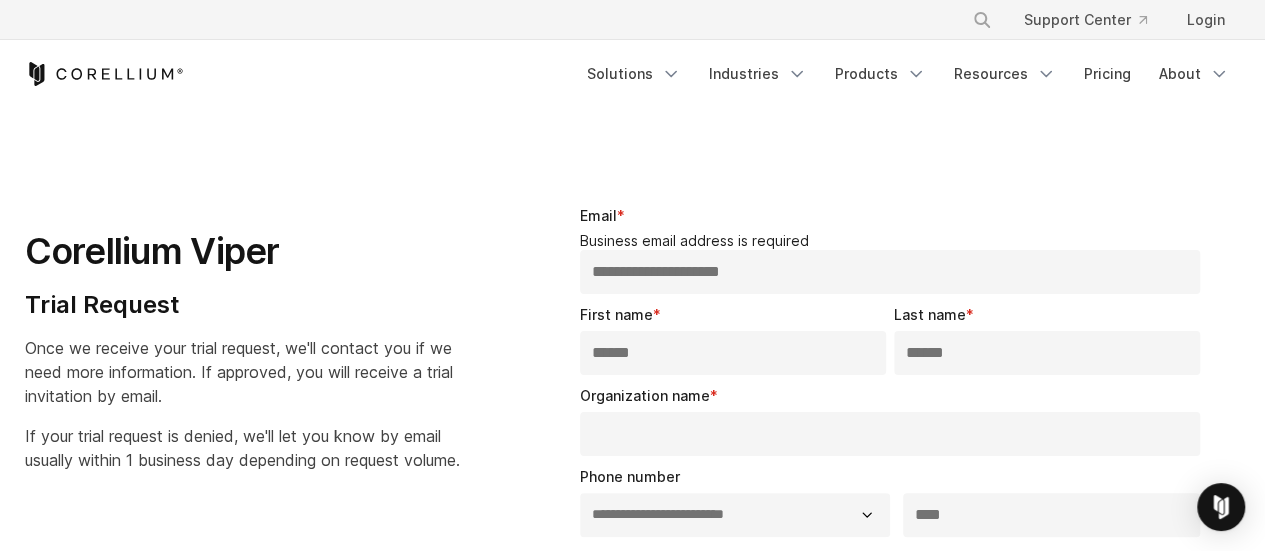 type on "******" 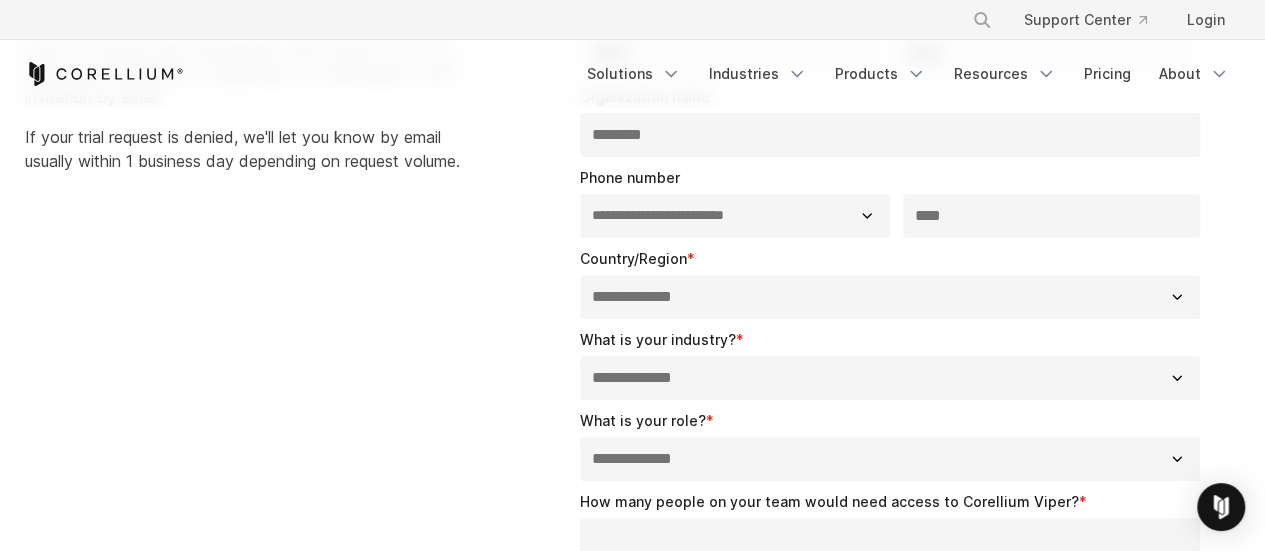 scroll, scrollTop: 300, scrollLeft: 0, axis: vertical 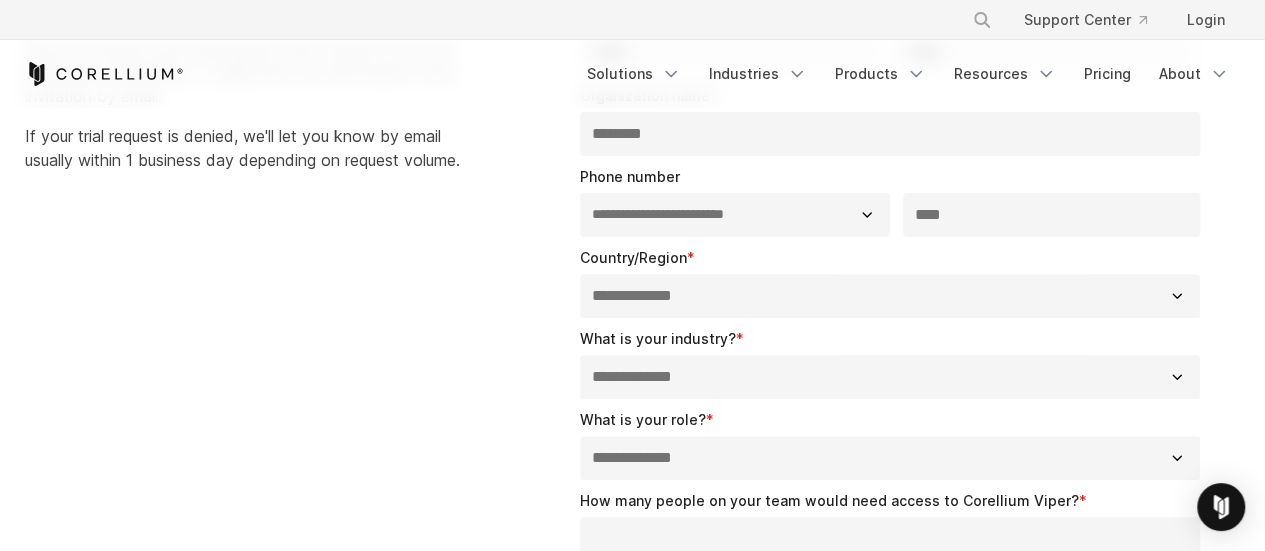 type on "********" 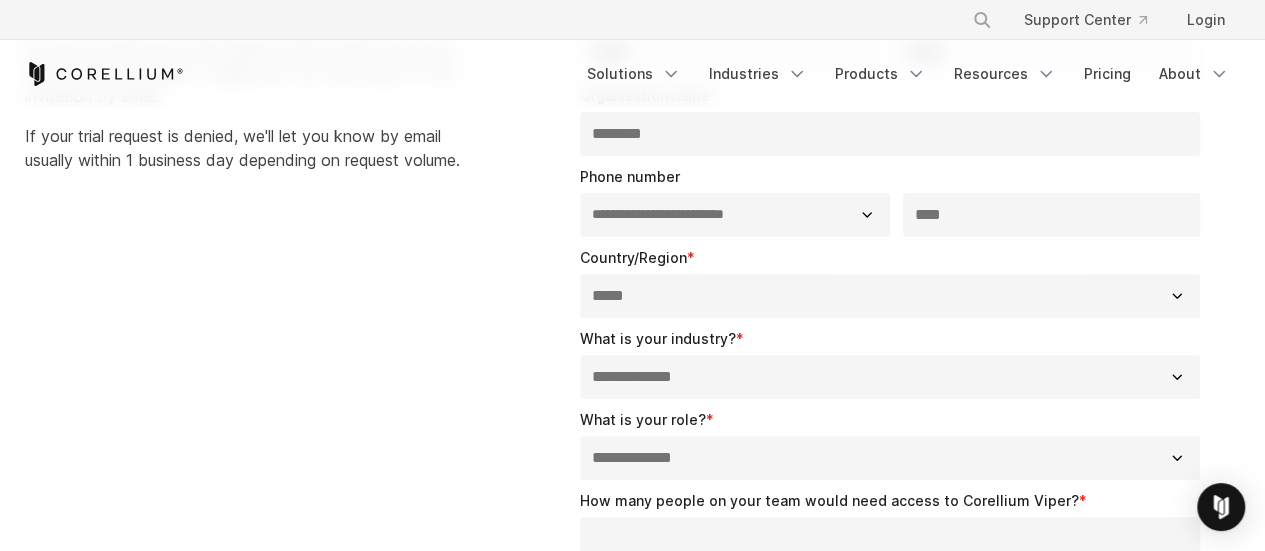 click on "**********" at bounding box center (890, 296) 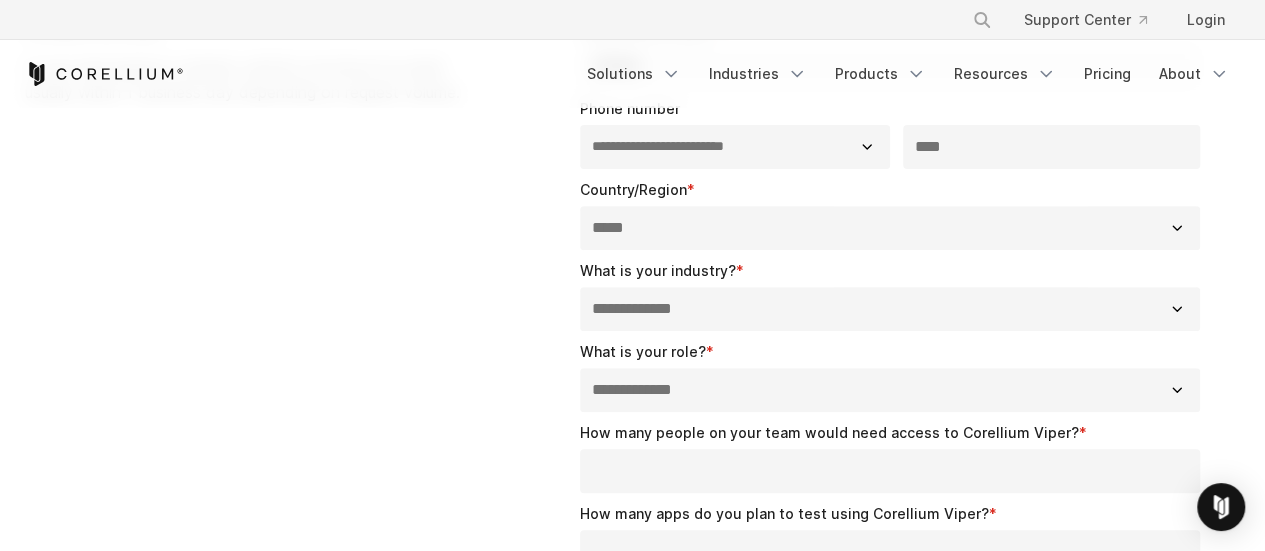 scroll, scrollTop: 400, scrollLeft: 0, axis: vertical 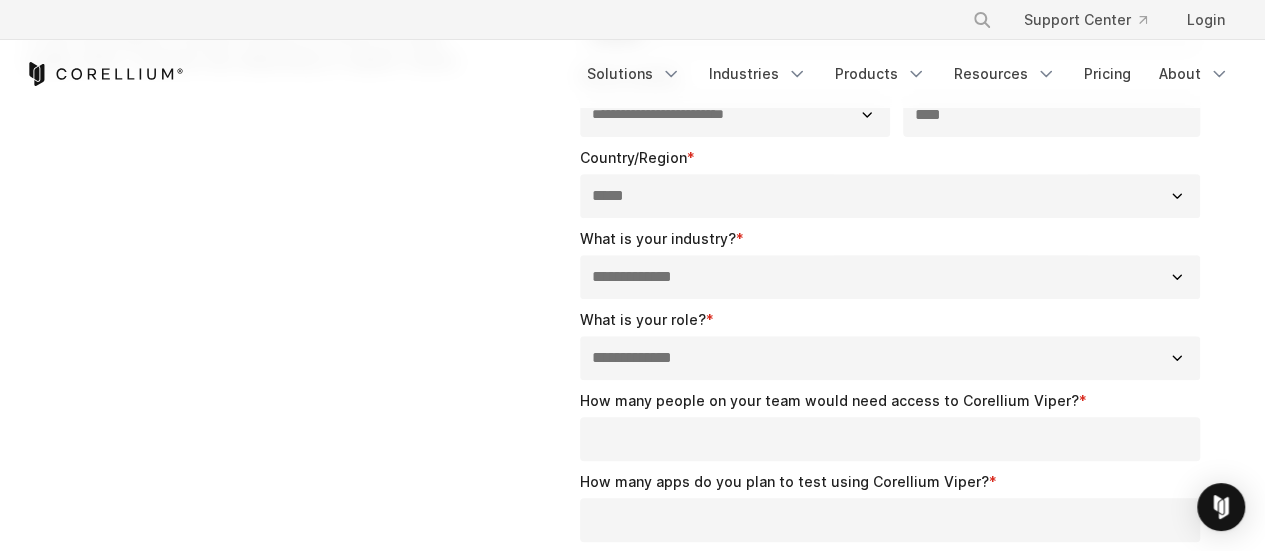 click on "**********" at bounding box center (890, 277) 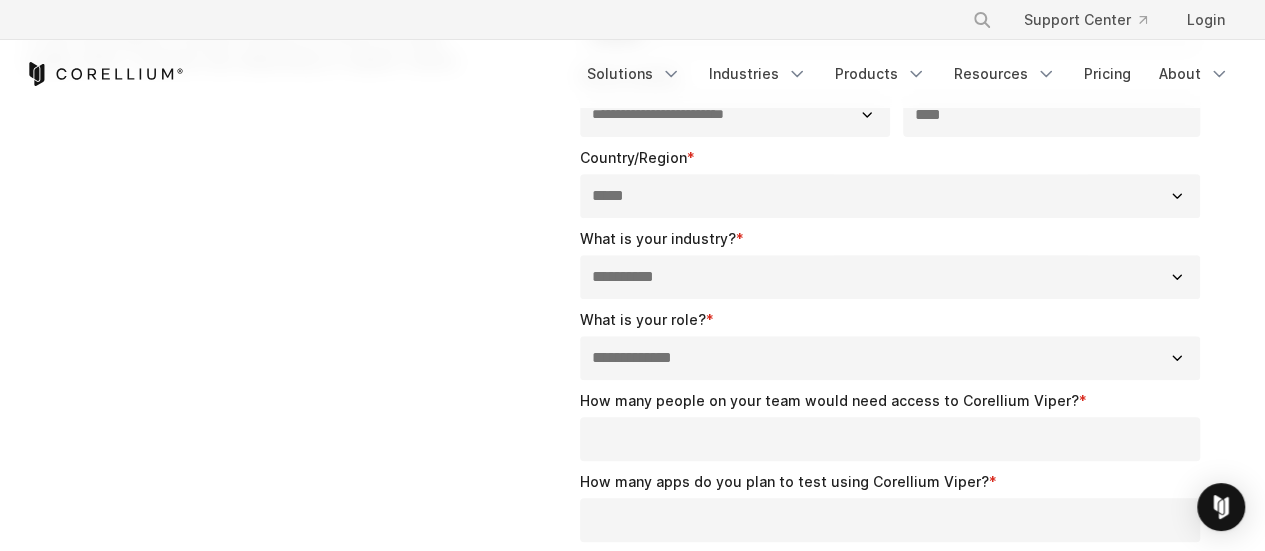 click on "**********" at bounding box center [890, 277] 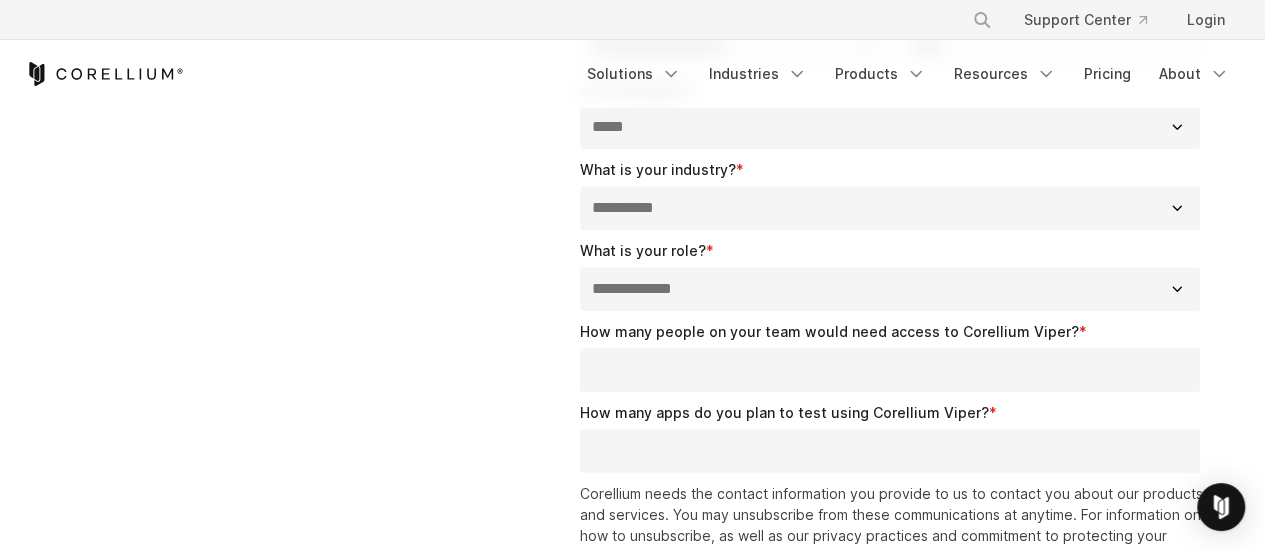 scroll, scrollTop: 500, scrollLeft: 0, axis: vertical 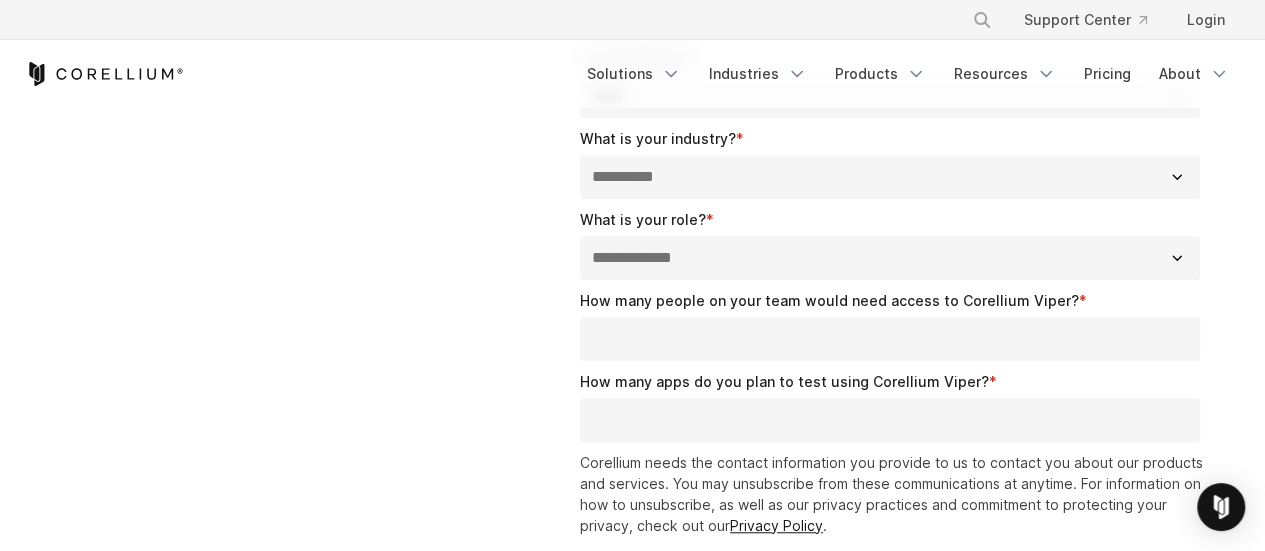 click on "**********" at bounding box center (890, 258) 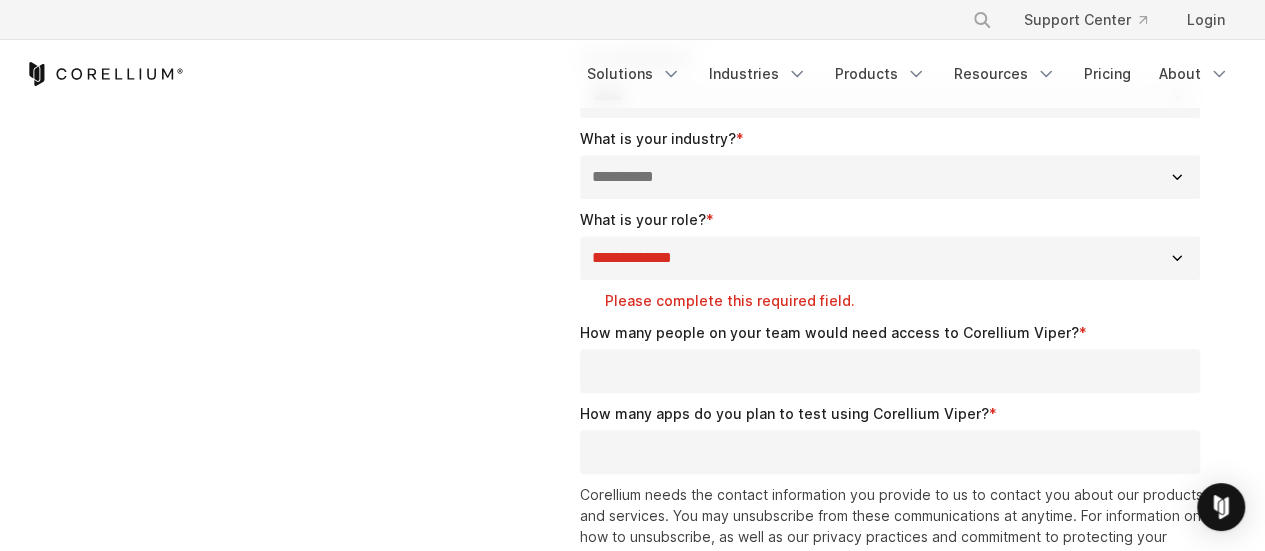 click on "**********" at bounding box center [890, 258] 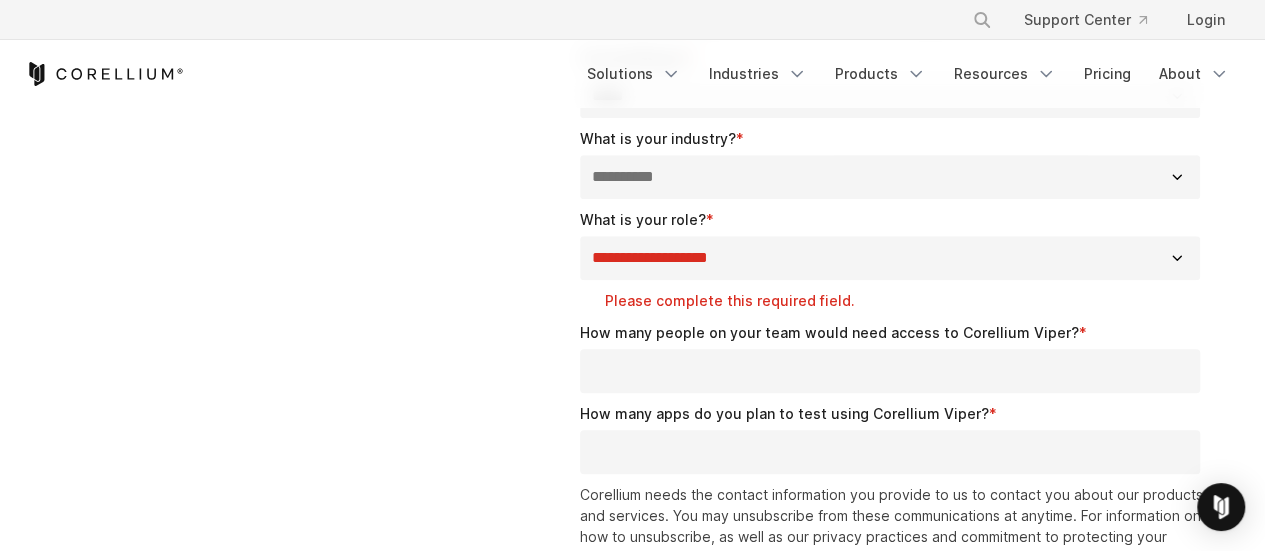 click on "**********" at bounding box center (890, 258) 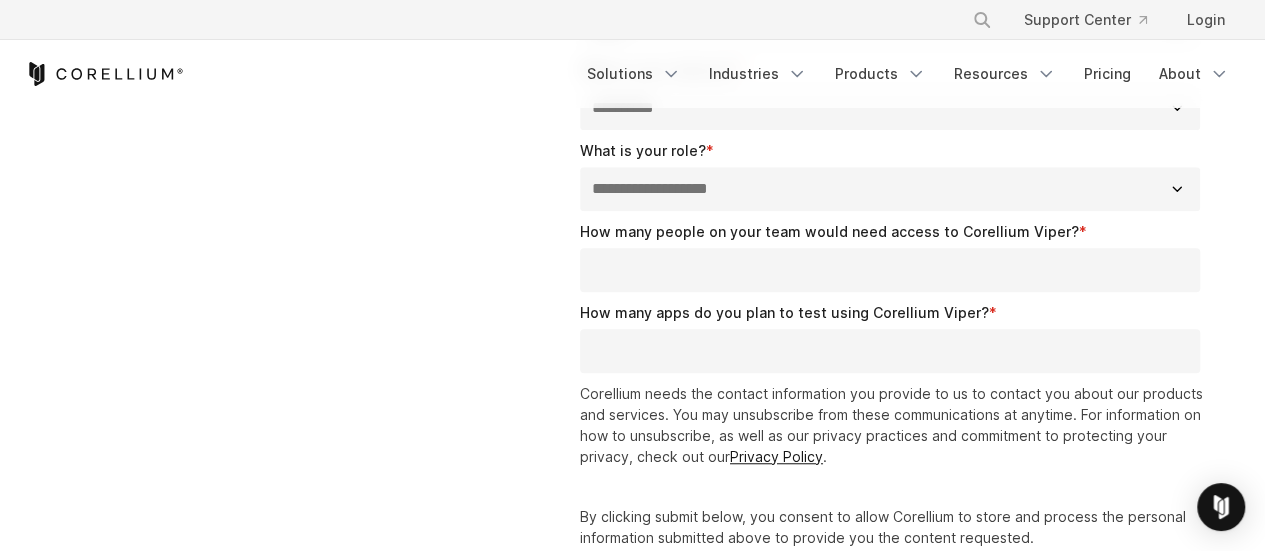 scroll, scrollTop: 600, scrollLeft: 0, axis: vertical 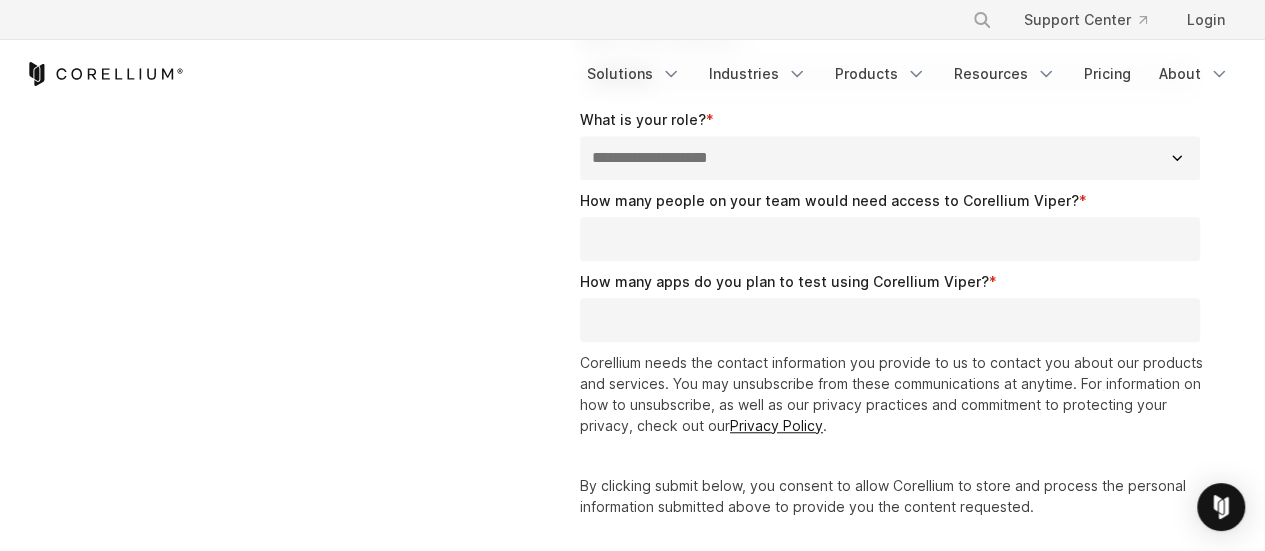 click on "How many people on your team would need access to Corellium Viper? *" at bounding box center [890, 239] 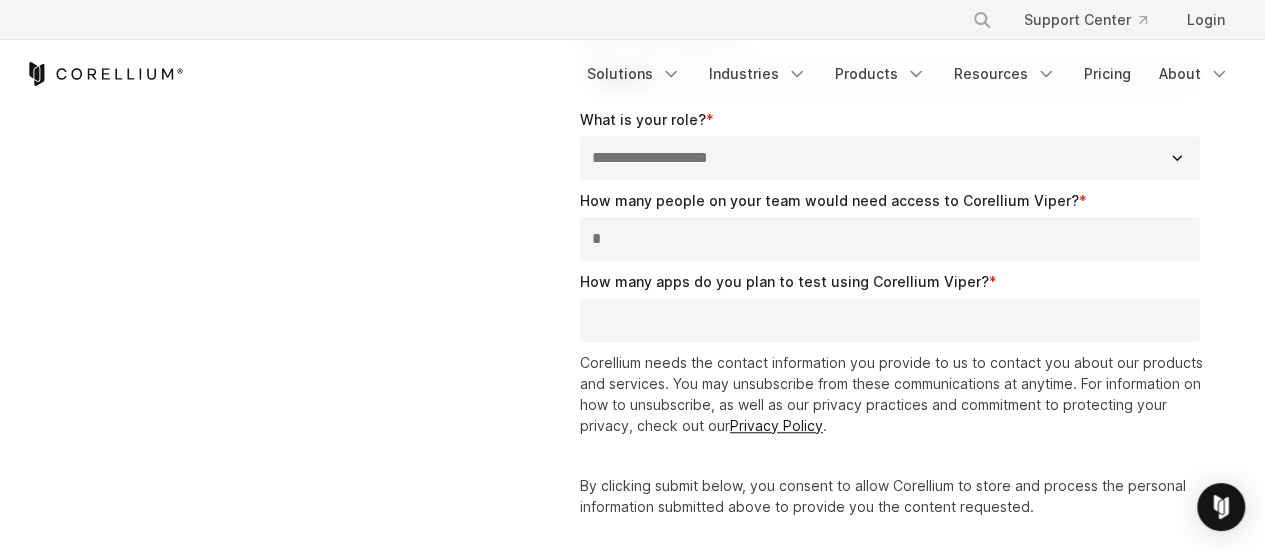 type on "*" 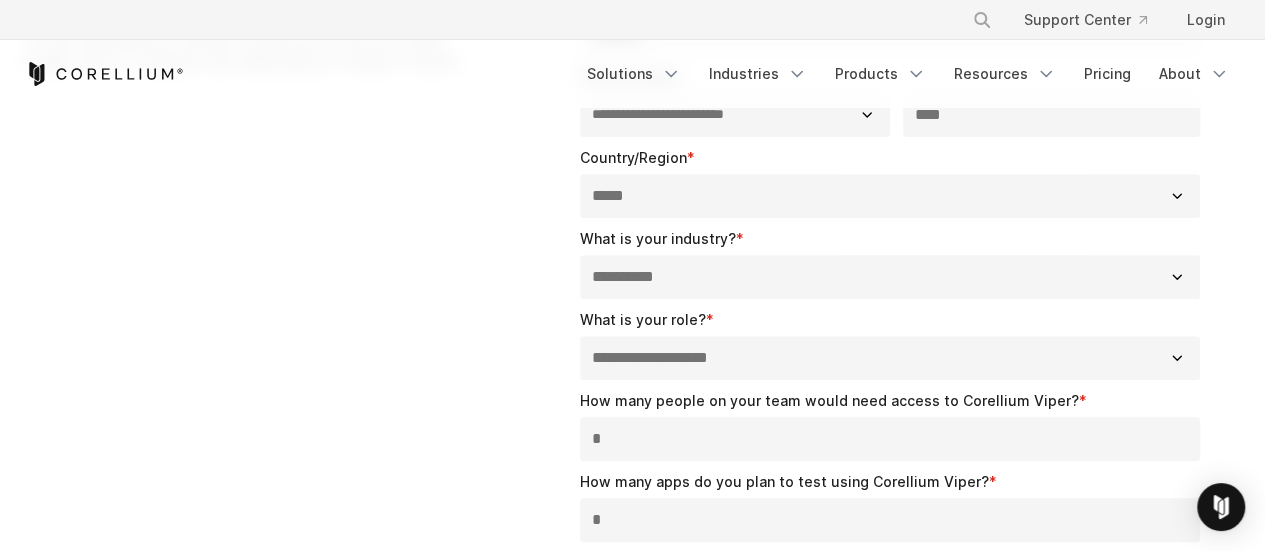 scroll, scrollTop: 0, scrollLeft: 0, axis: both 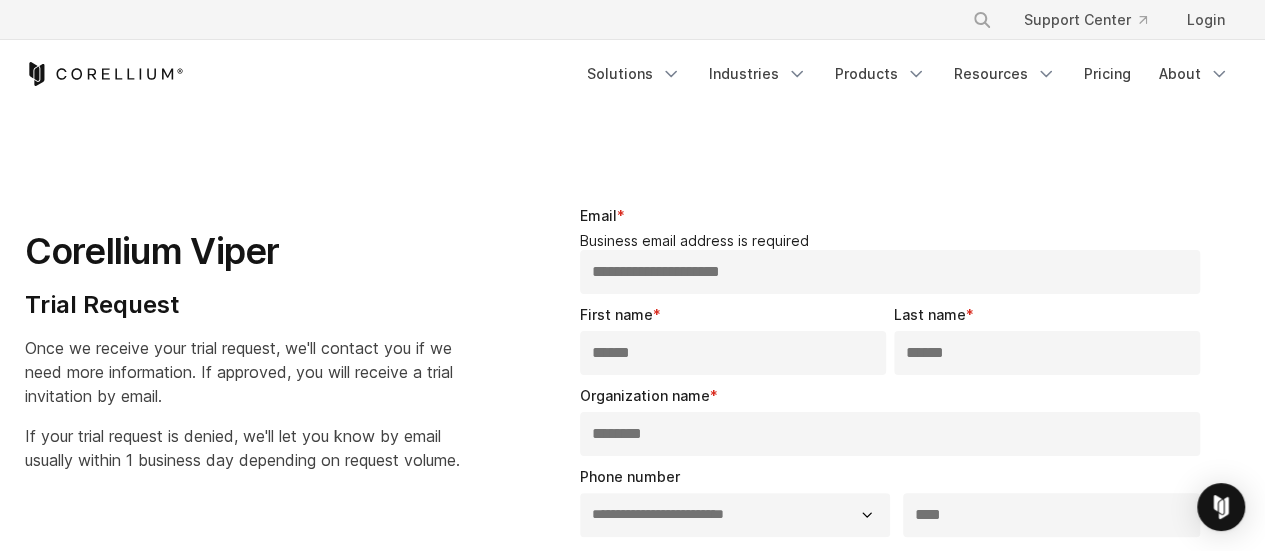 type on "*" 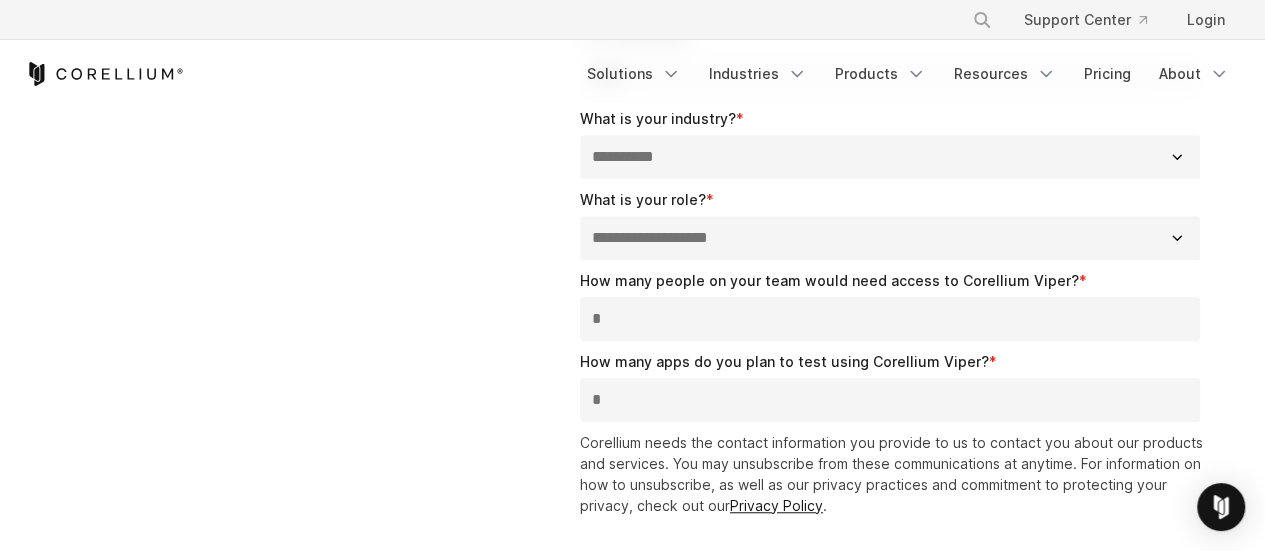 scroll, scrollTop: 700, scrollLeft: 0, axis: vertical 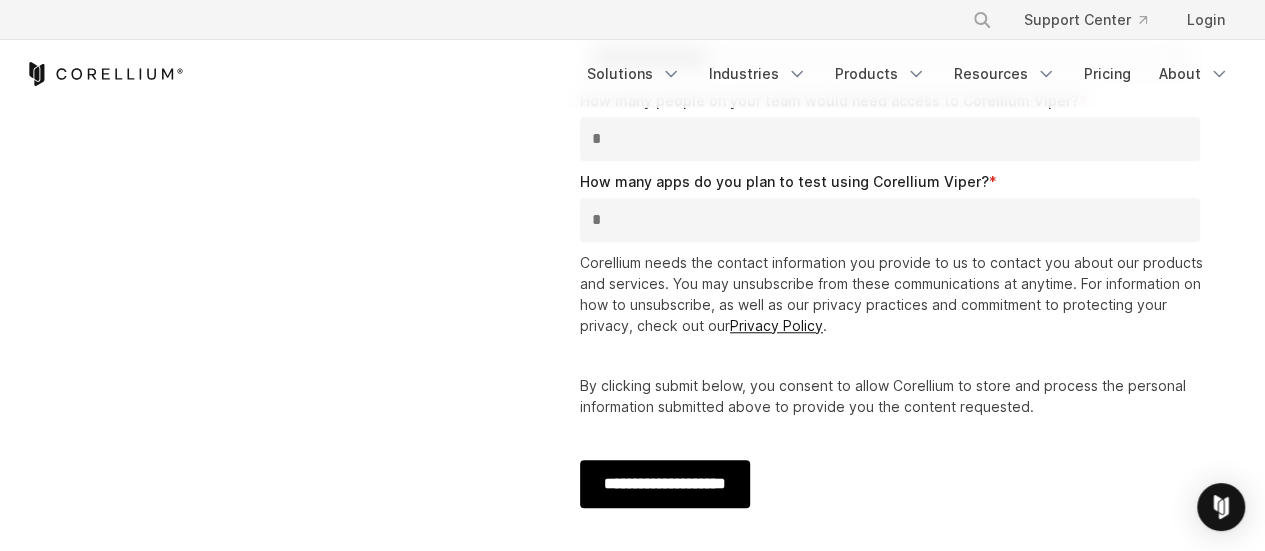 click on "**********" at bounding box center [665, 484] 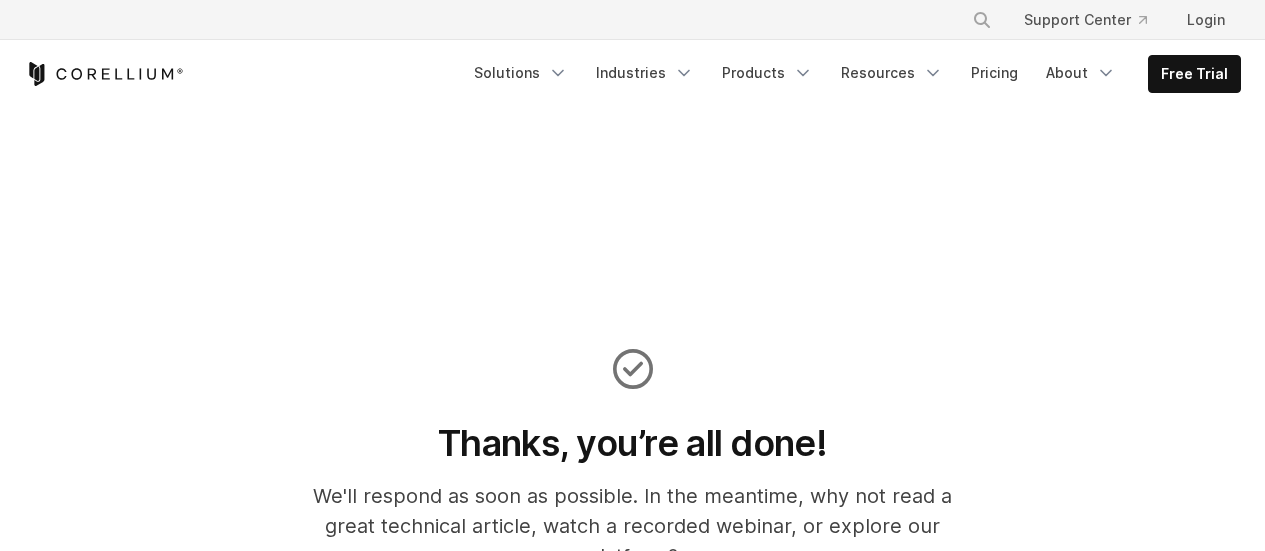 scroll, scrollTop: 476, scrollLeft: 0, axis: vertical 